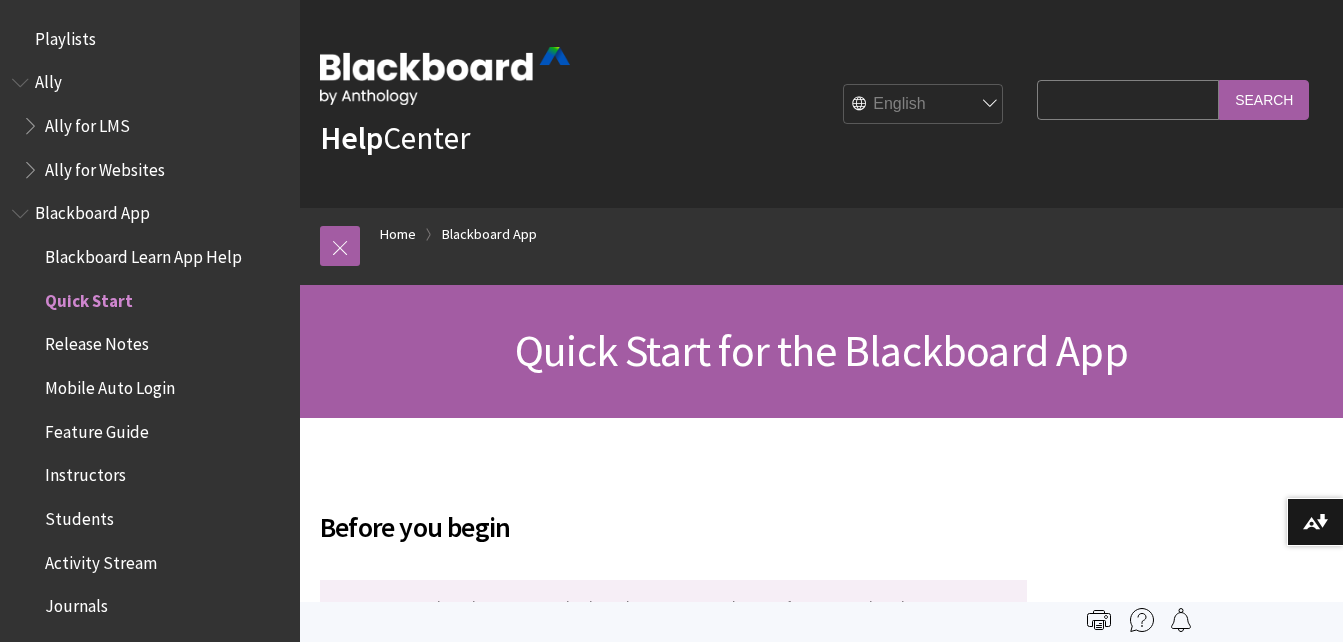 scroll, scrollTop: 0, scrollLeft: 0, axis: both 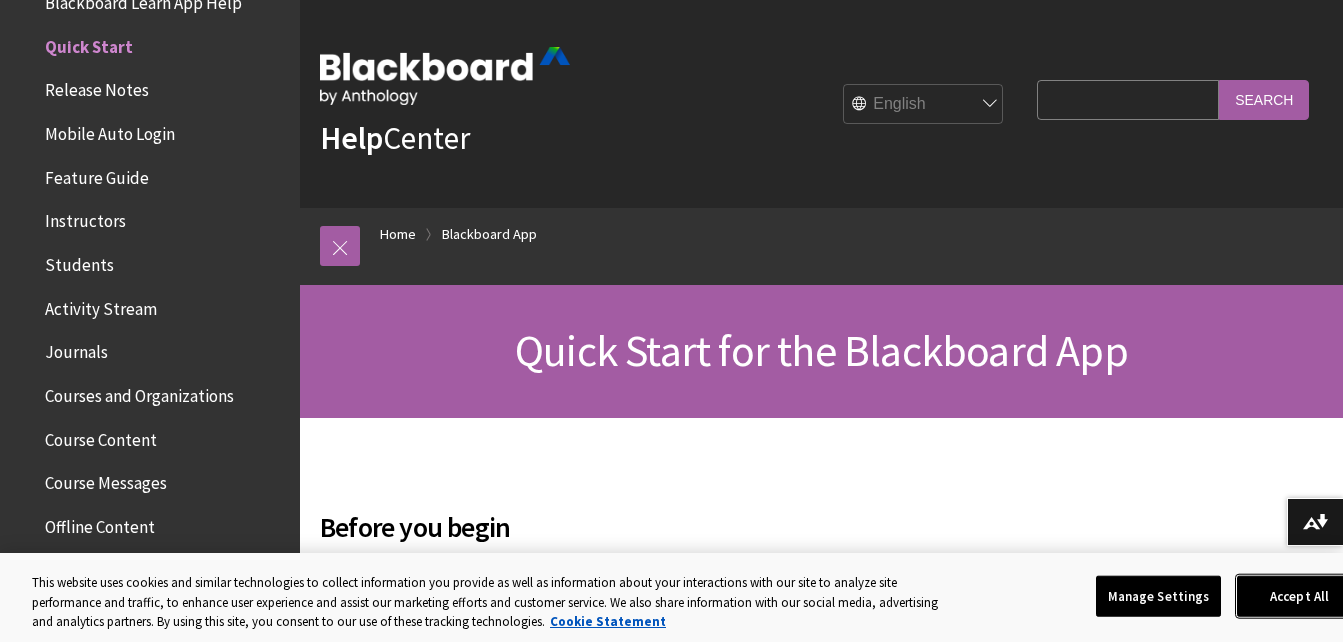 click on "Accept All" at bounding box center [1299, 596] 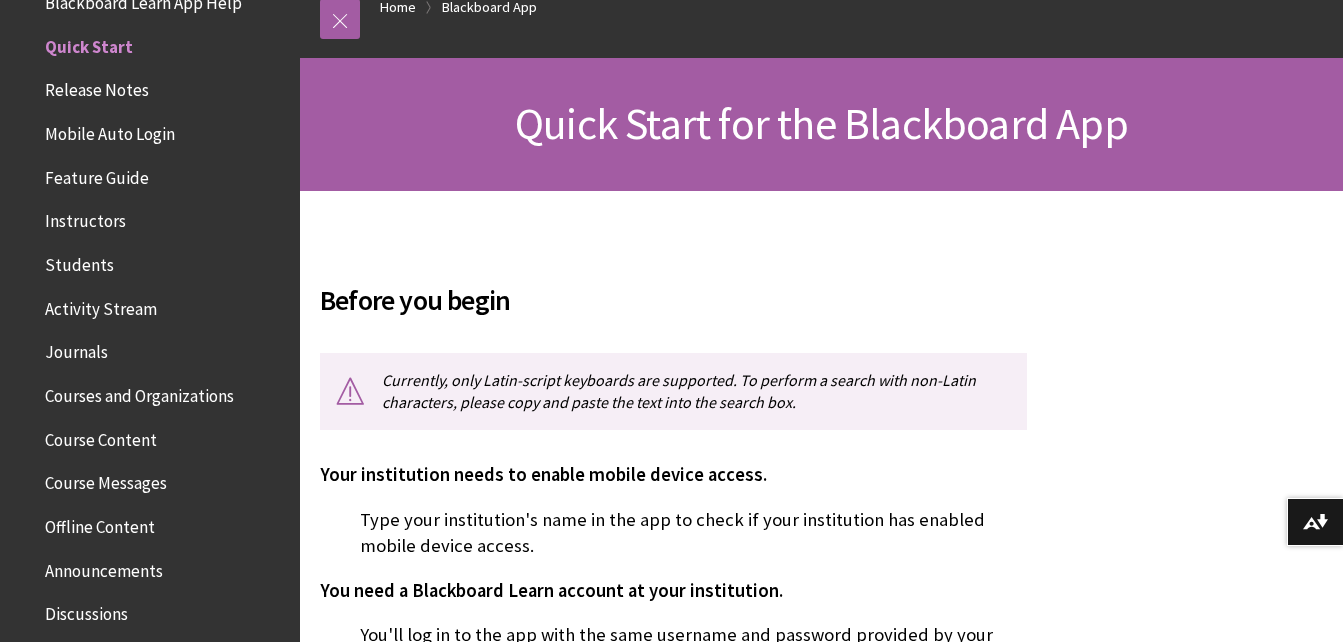 scroll, scrollTop: 320, scrollLeft: 0, axis: vertical 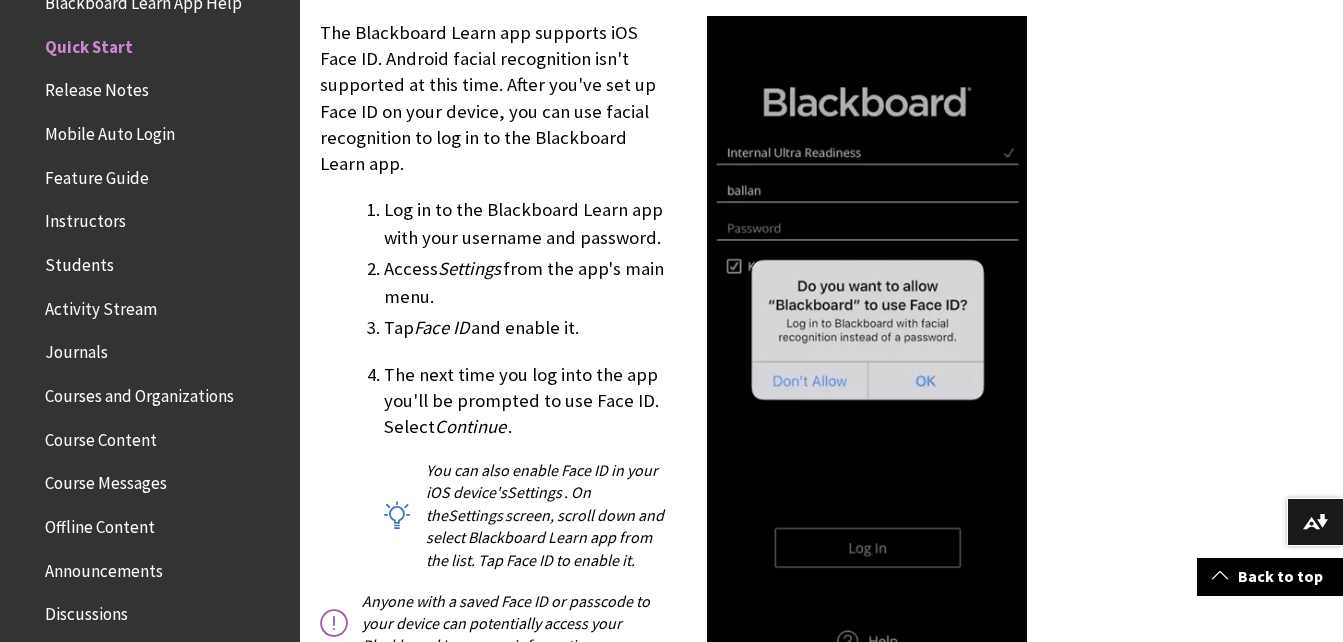click on "Quick Start" at bounding box center [89, 43] 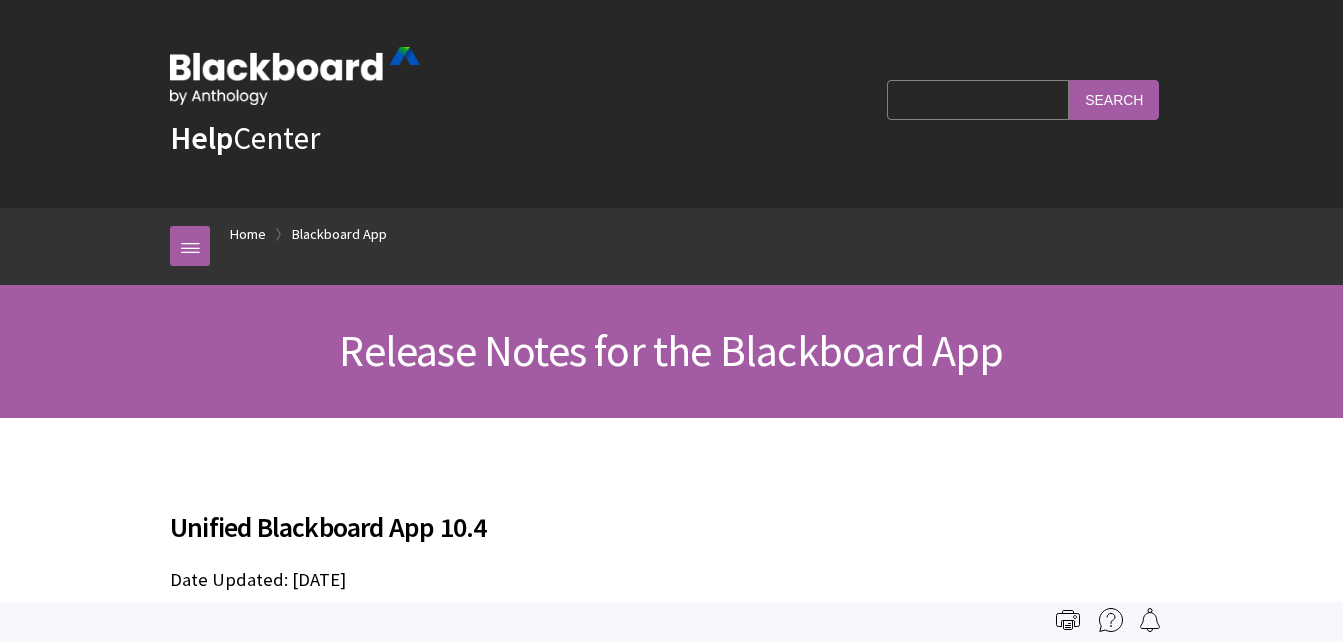 scroll, scrollTop: 0, scrollLeft: 0, axis: both 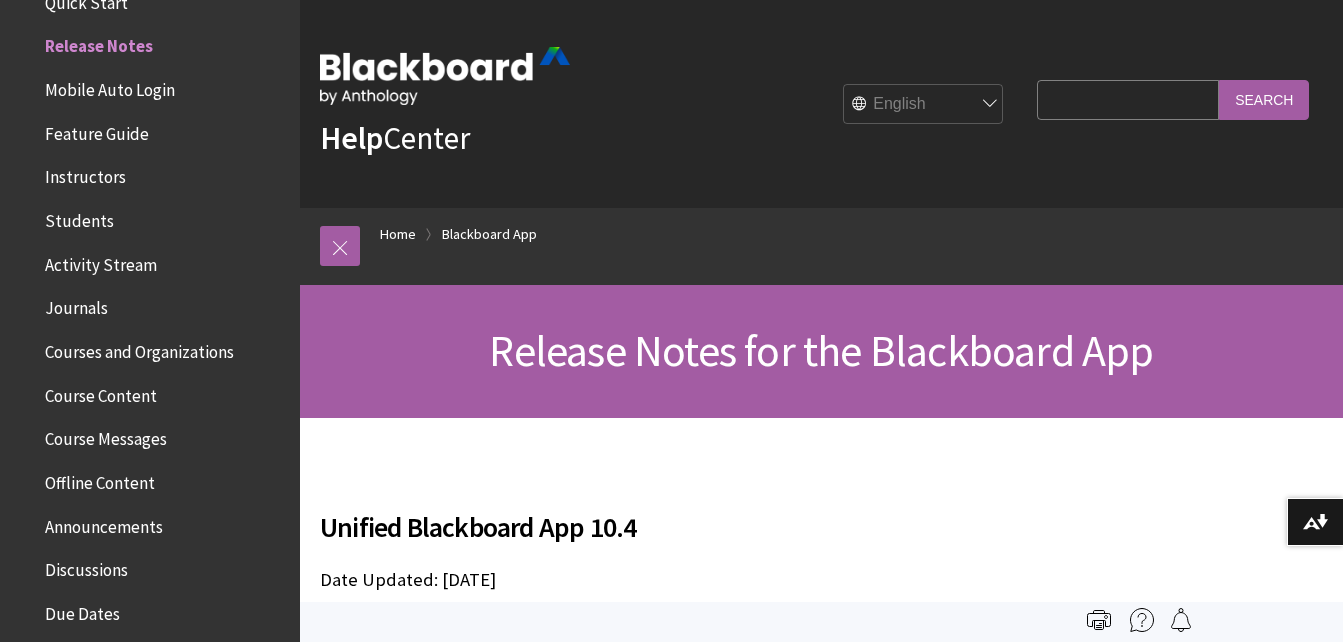 click on "Journals" at bounding box center [76, 305] 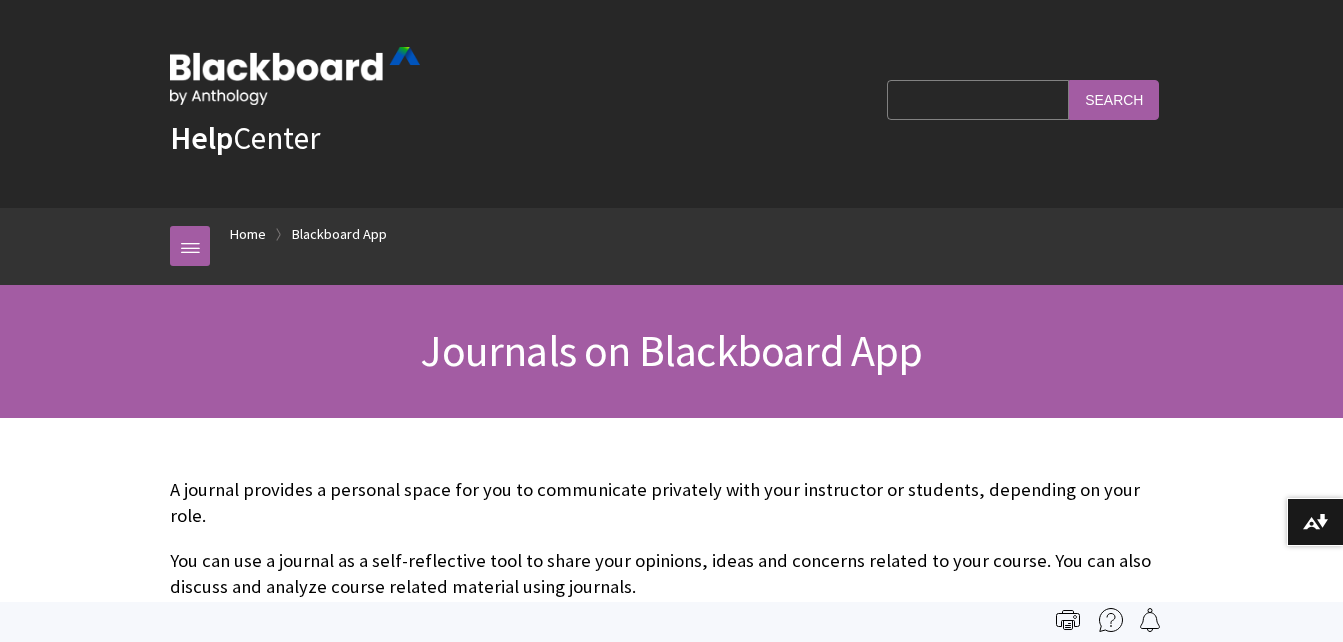 scroll, scrollTop: 0, scrollLeft: 0, axis: both 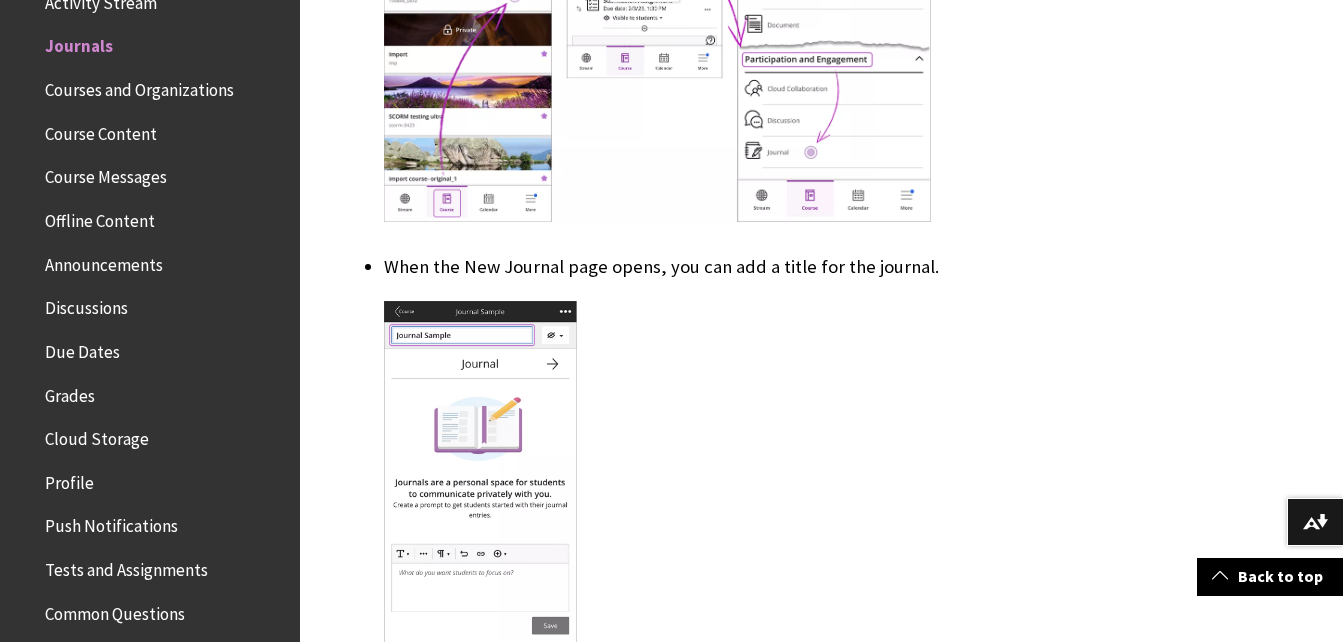 click on "Tests and Assignments" at bounding box center [126, 566] 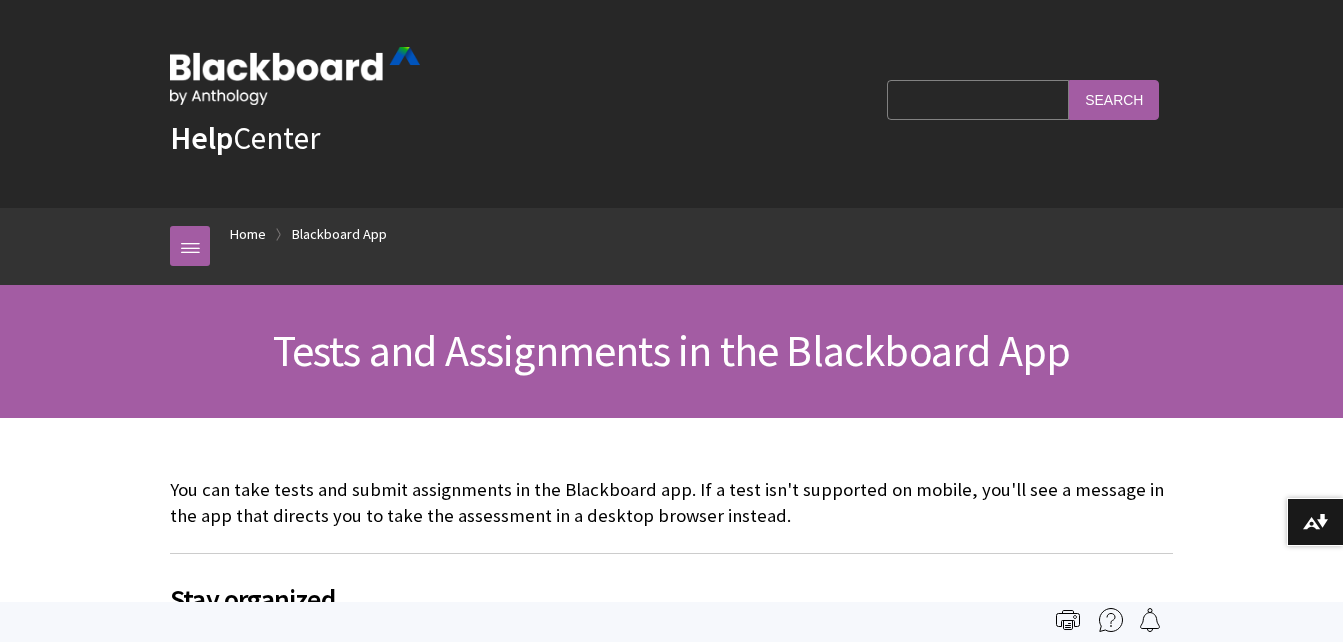 scroll, scrollTop: 0, scrollLeft: 0, axis: both 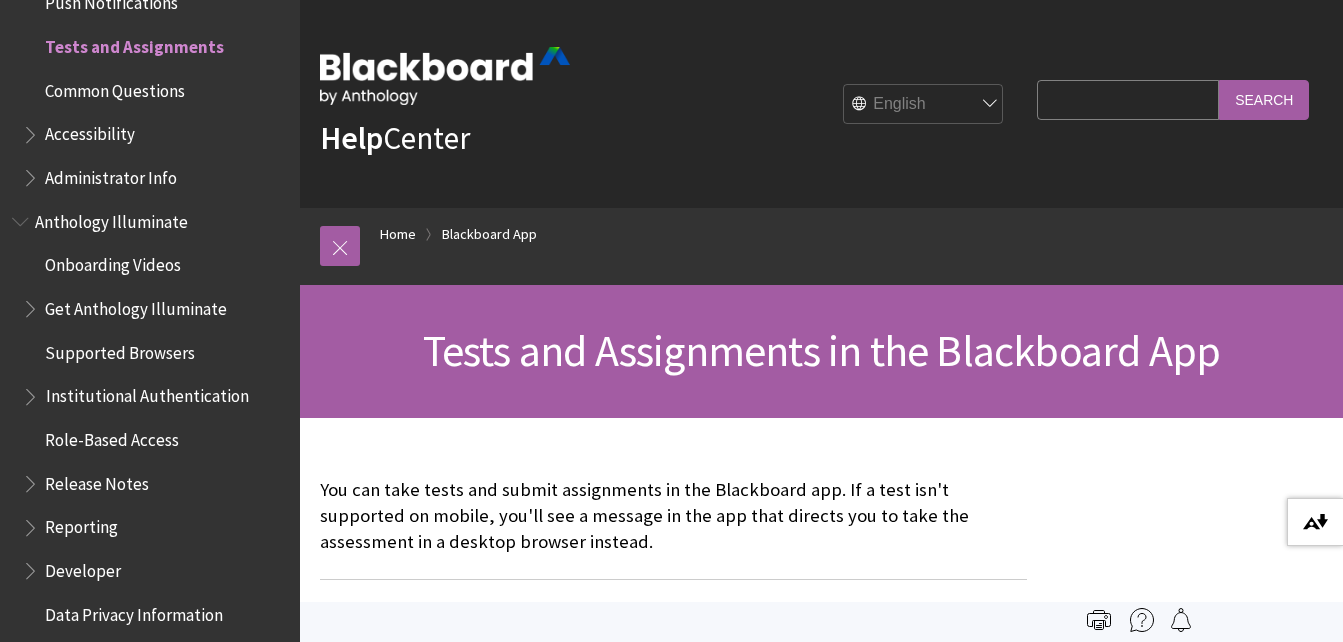 click at bounding box center [1315, 522] 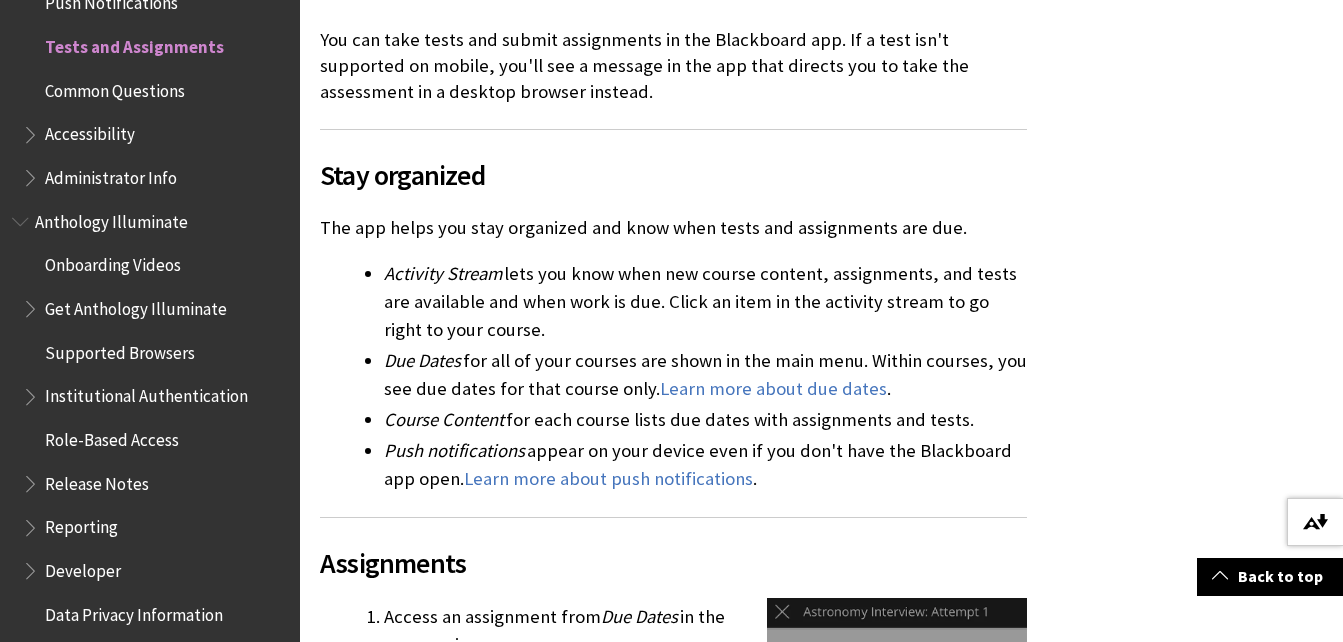 scroll, scrollTop: 453, scrollLeft: 0, axis: vertical 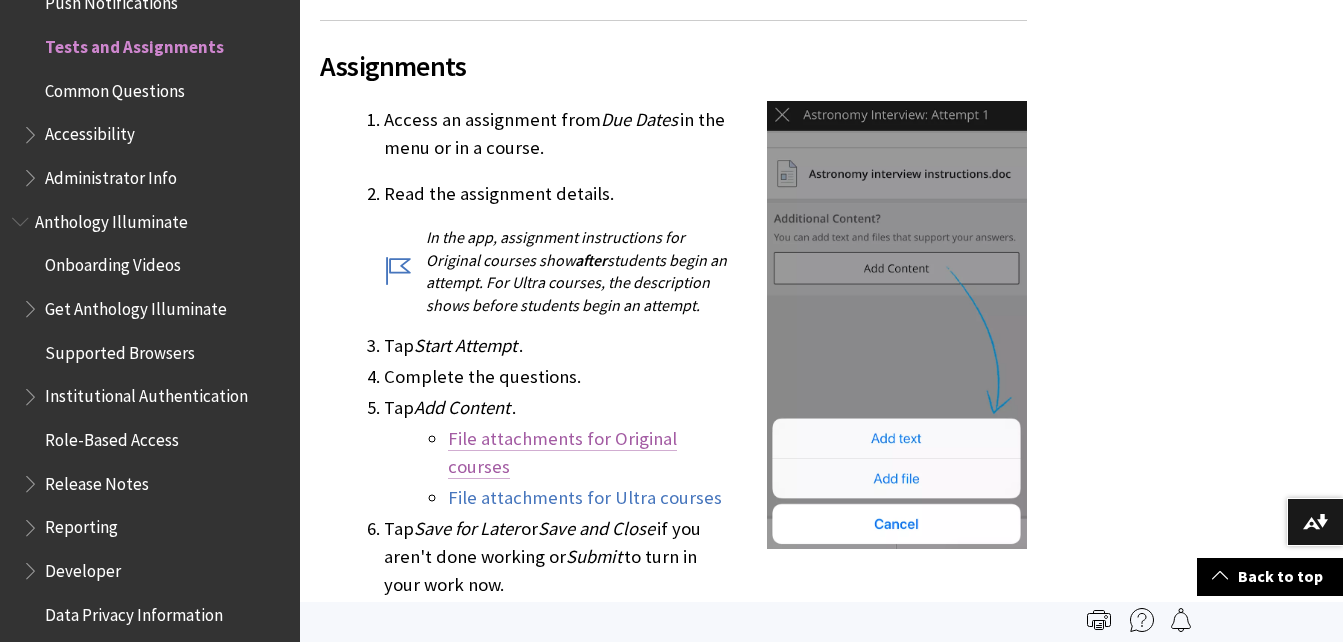 click on "File attachments for Original courses" at bounding box center [562, 453] 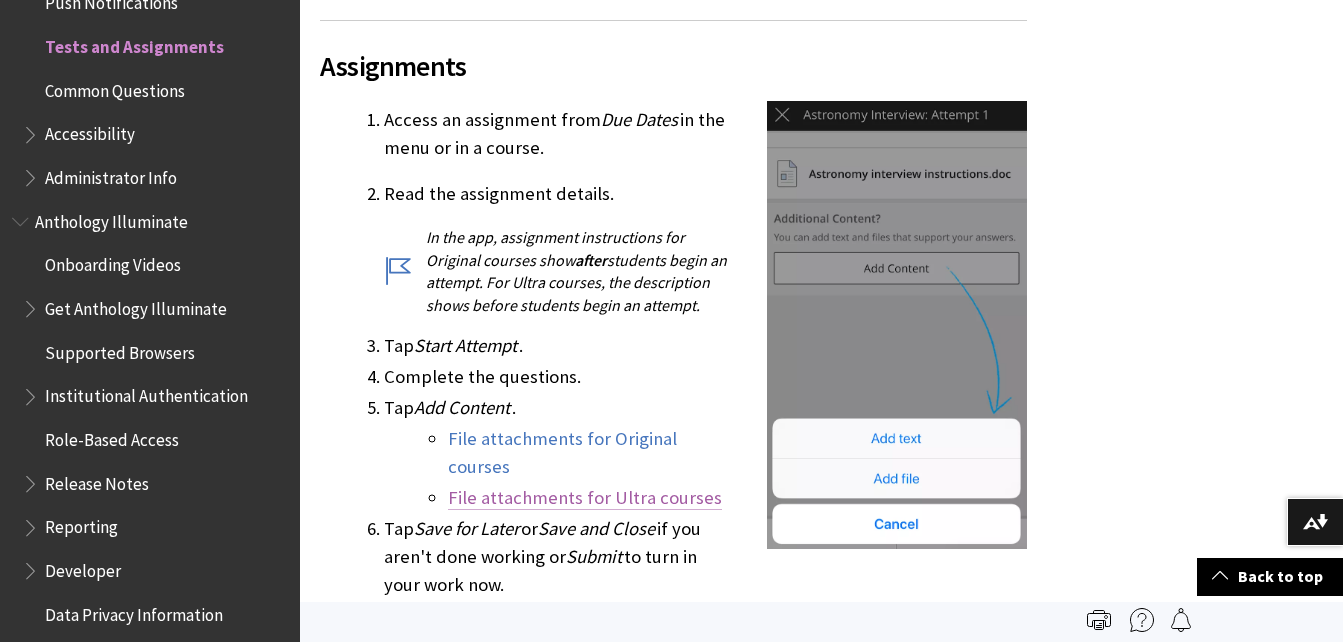 click on "File attachments for Ultra courses" at bounding box center (585, 498) 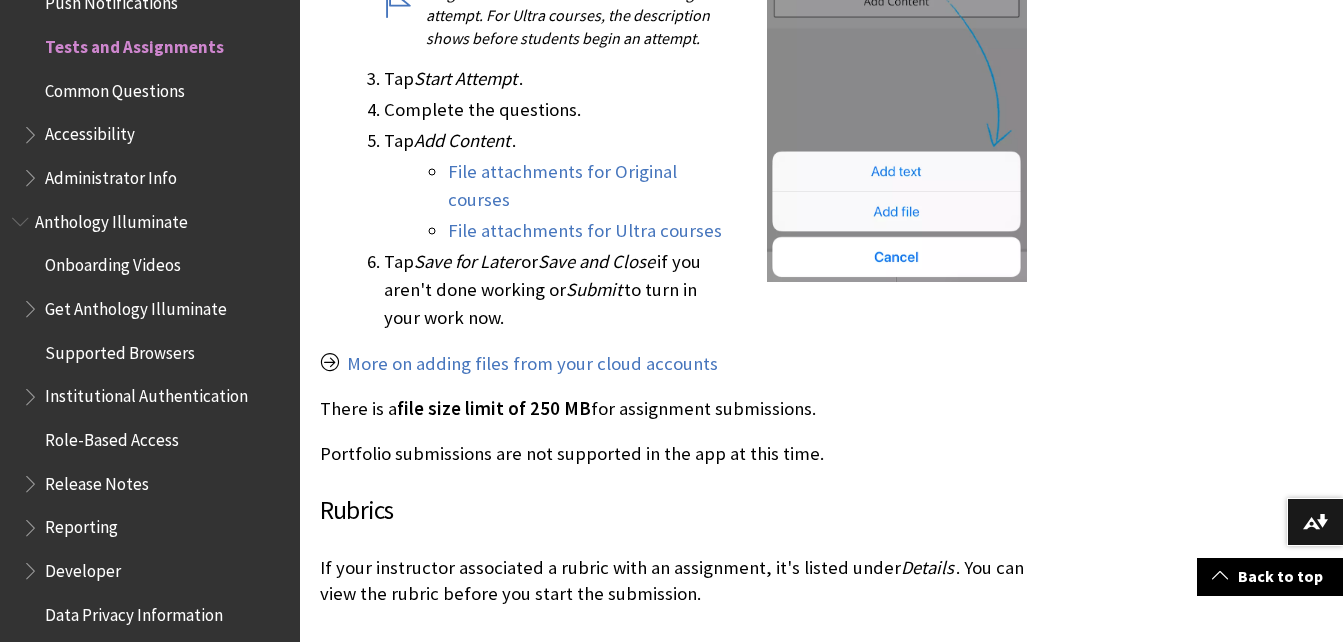 scroll, scrollTop: 1334, scrollLeft: 0, axis: vertical 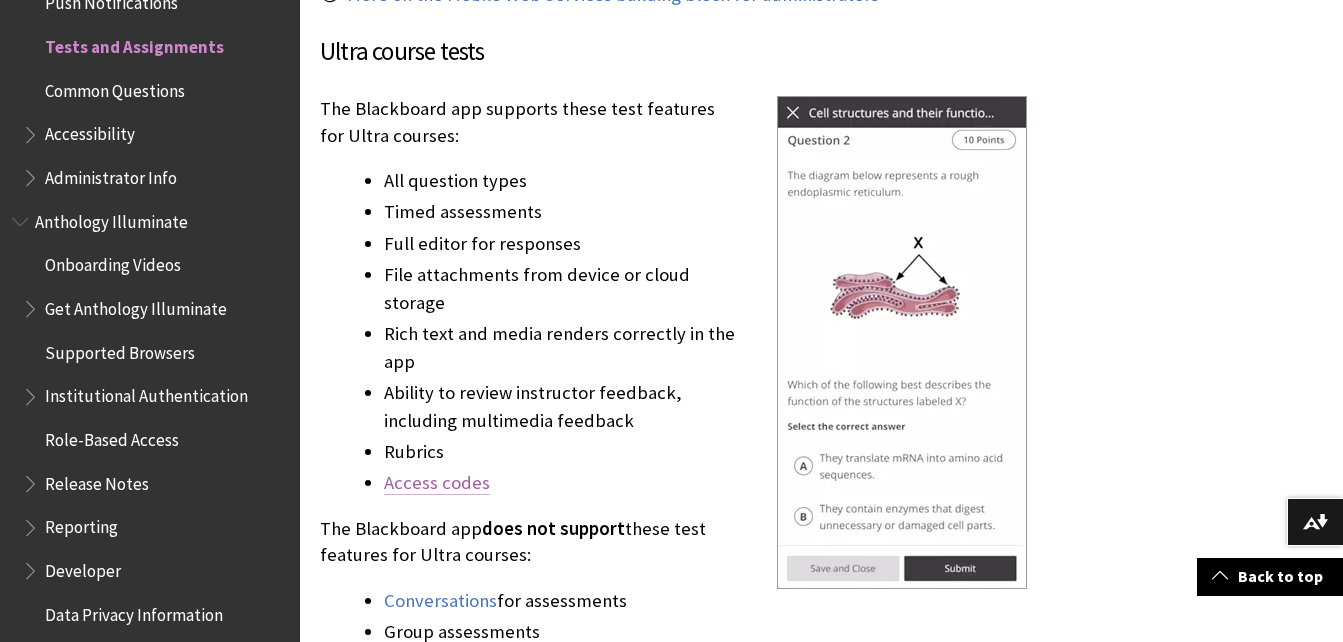 click on "Access codes" at bounding box center [437, 483] 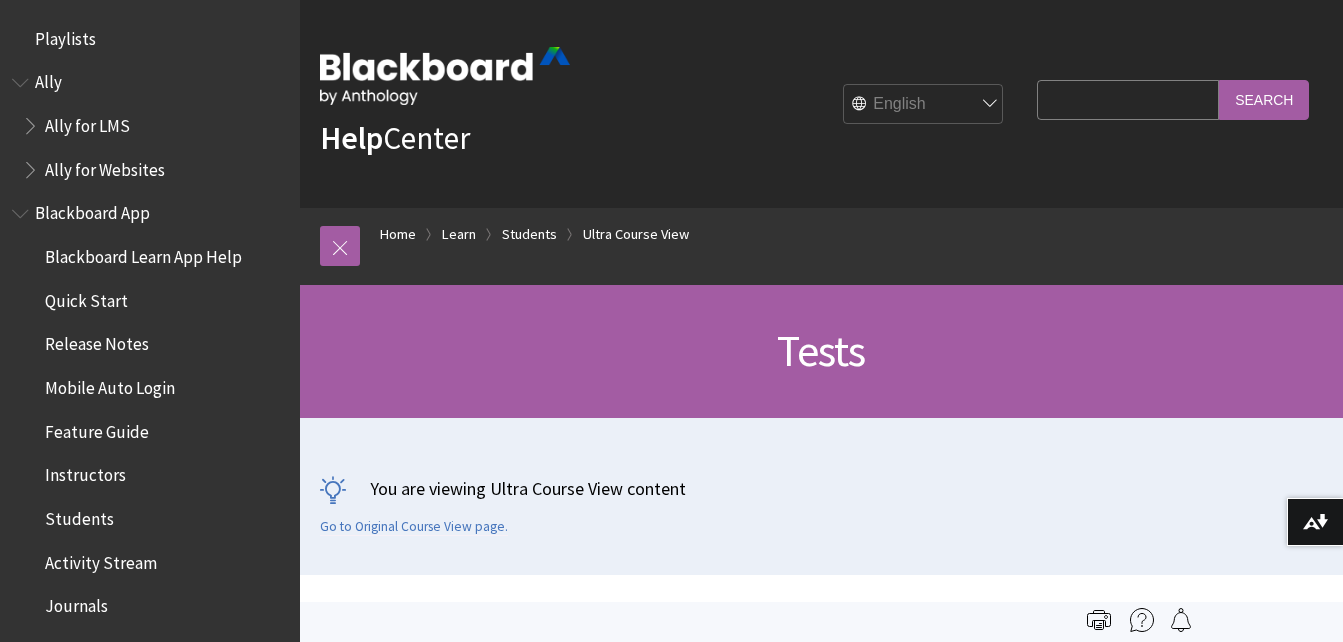 scroll, scrollTop: 0, scrollLeft: 0, axis: both 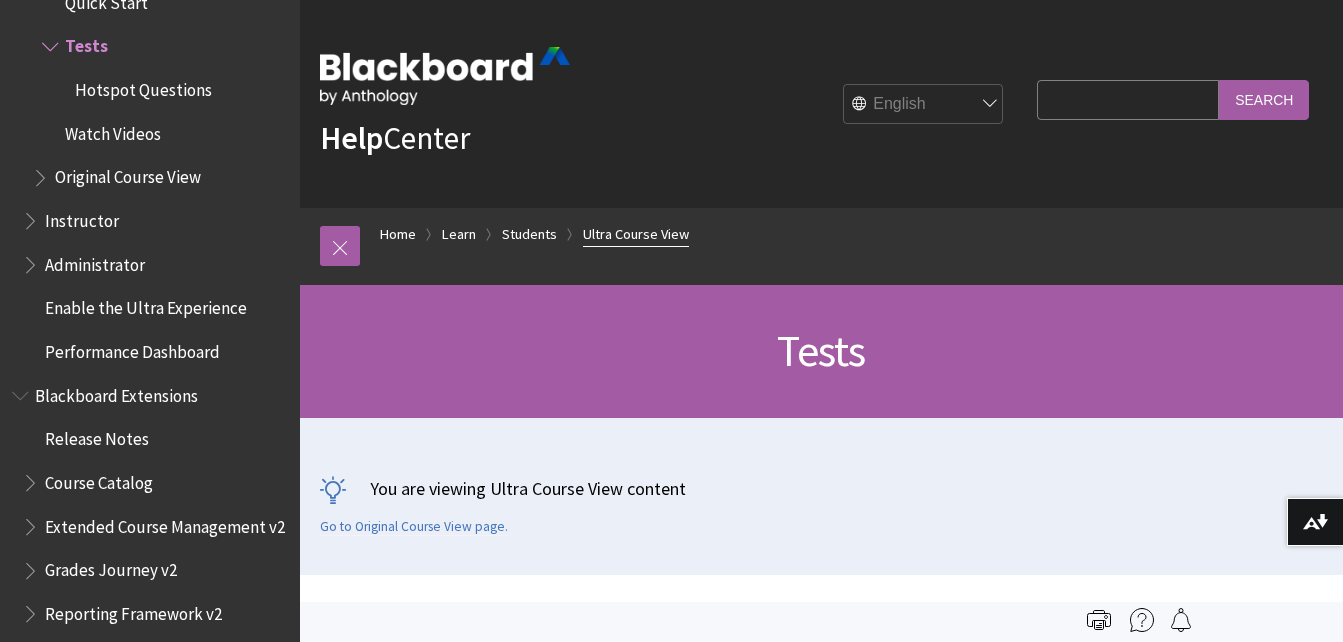 click on "Ultra Course View" at bounding box center (636, 234) 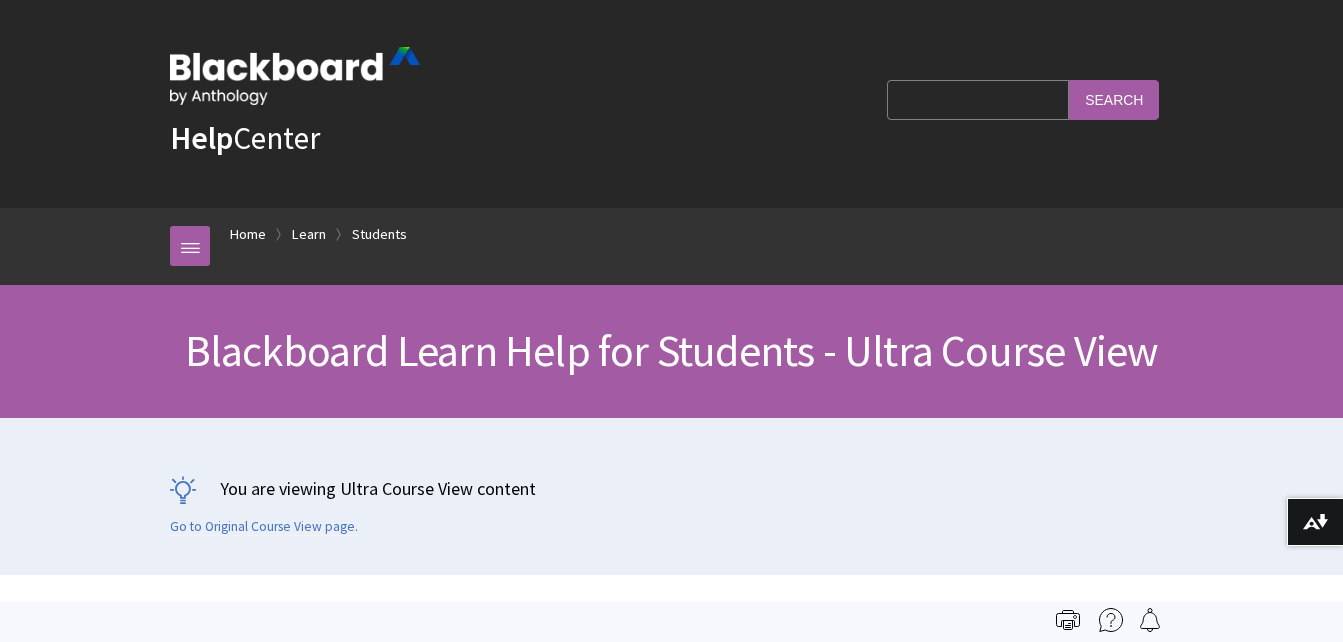 scroll, scrollTop: 0, scrollLeft: 0, axis: both 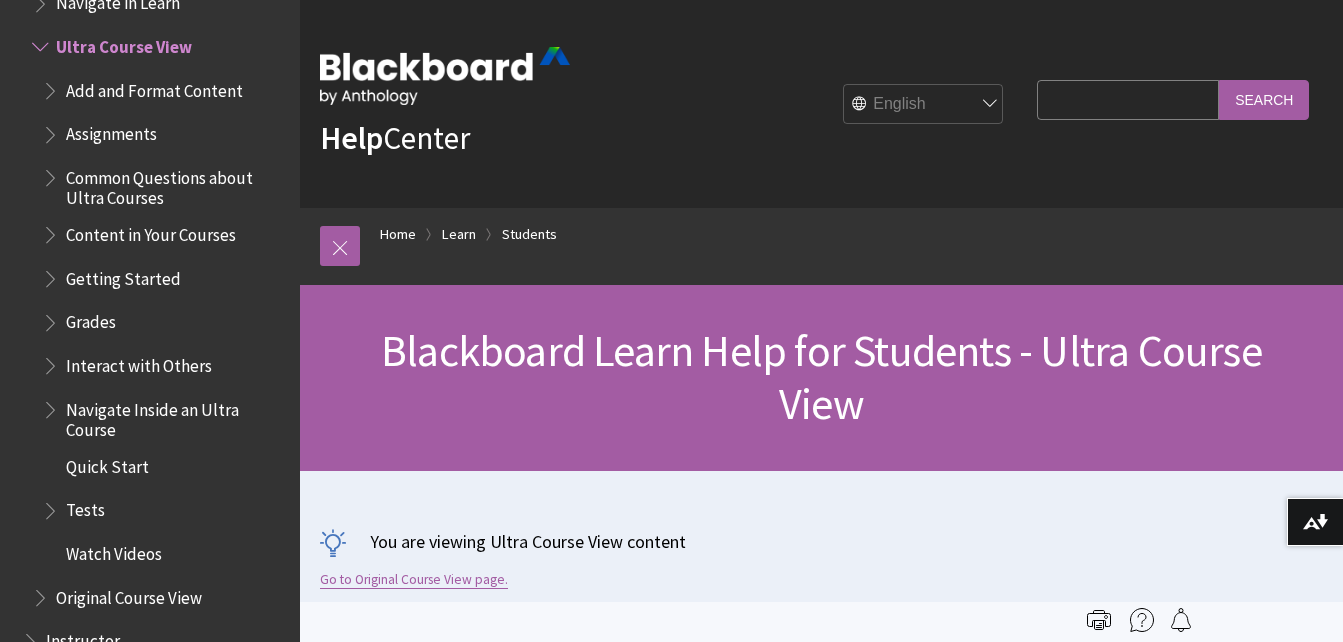 click on "Go to Original Course View page." at bounding box center (414, 580) 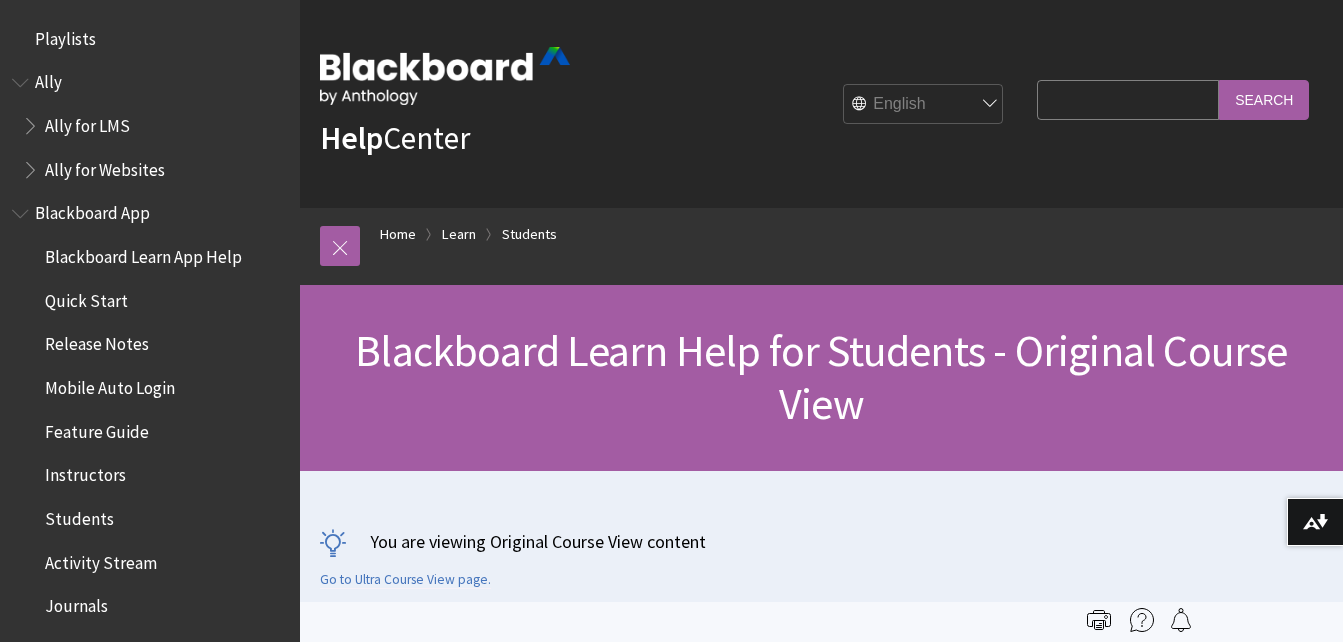 scroll, scrollTop: 0, scrollLeft: 0, axis: both 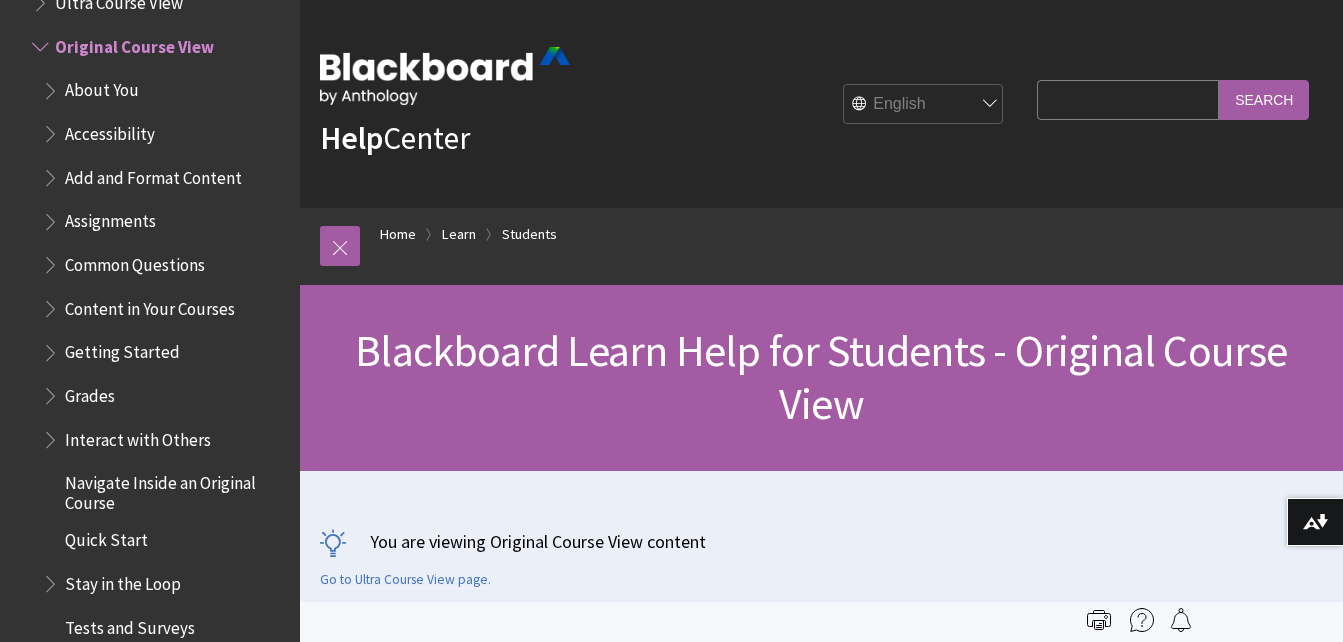 click on "Quick Start" at bounding box center (106, 537) 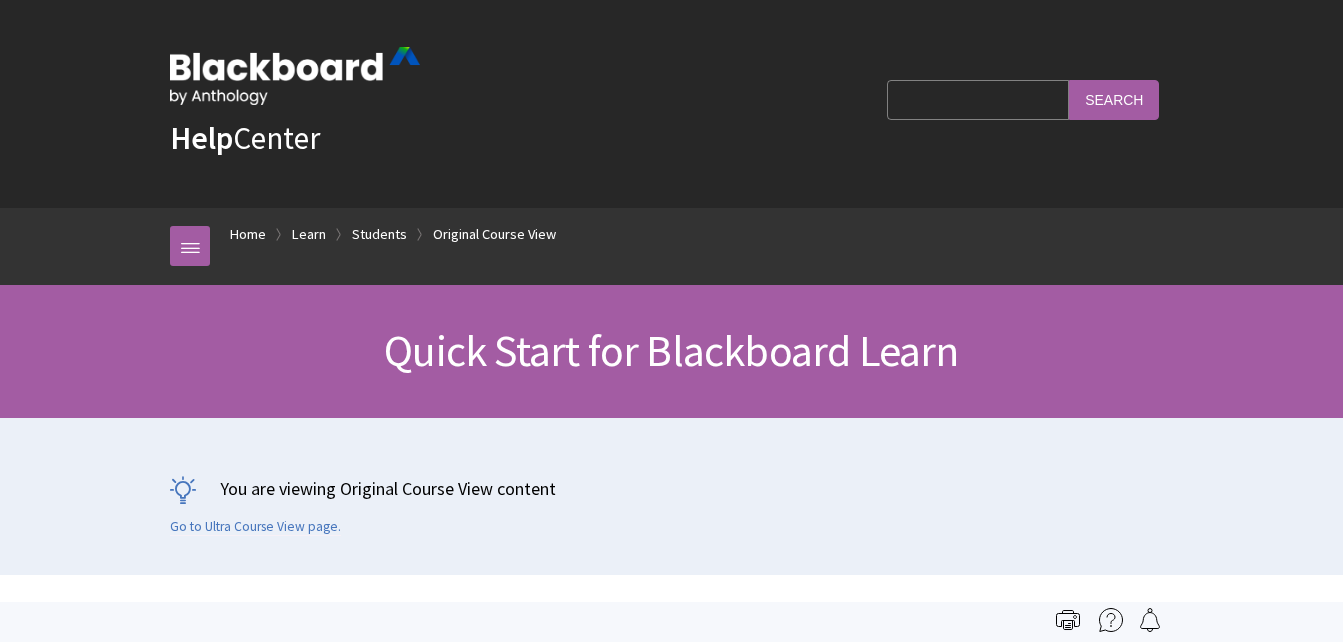 scroll, scrollTop: 0, scrollLeft: 0, axis: both 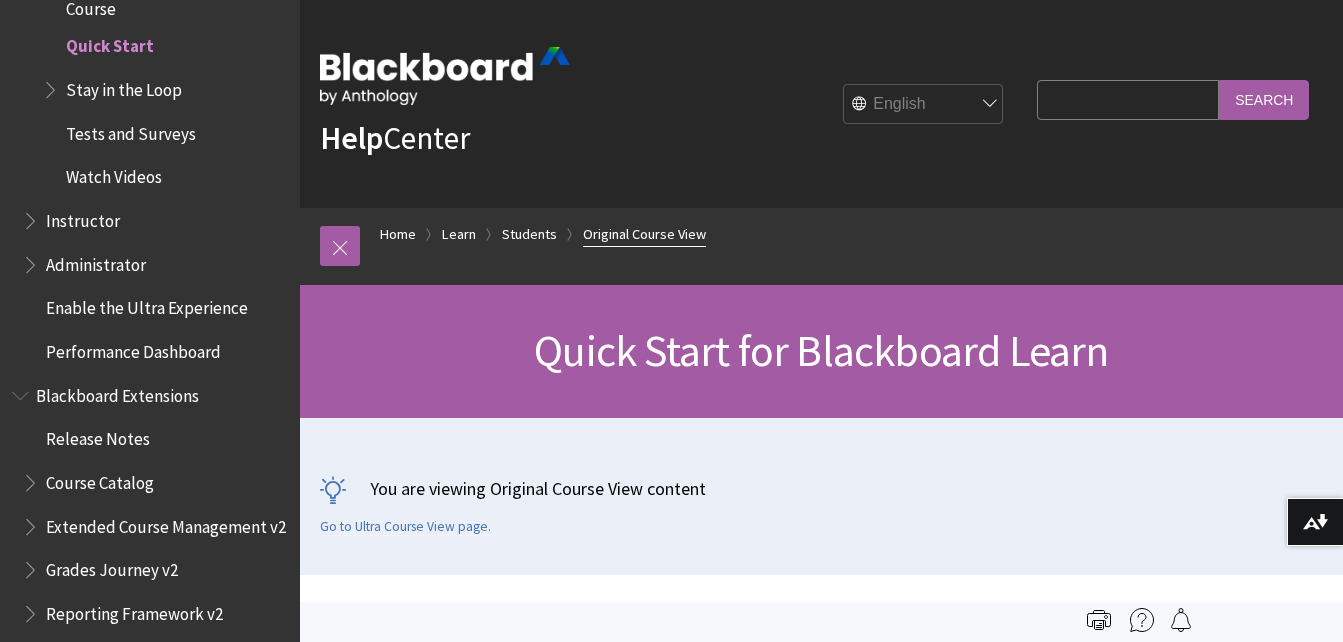 click on "Original Course View" at bounding box center [644, 234] 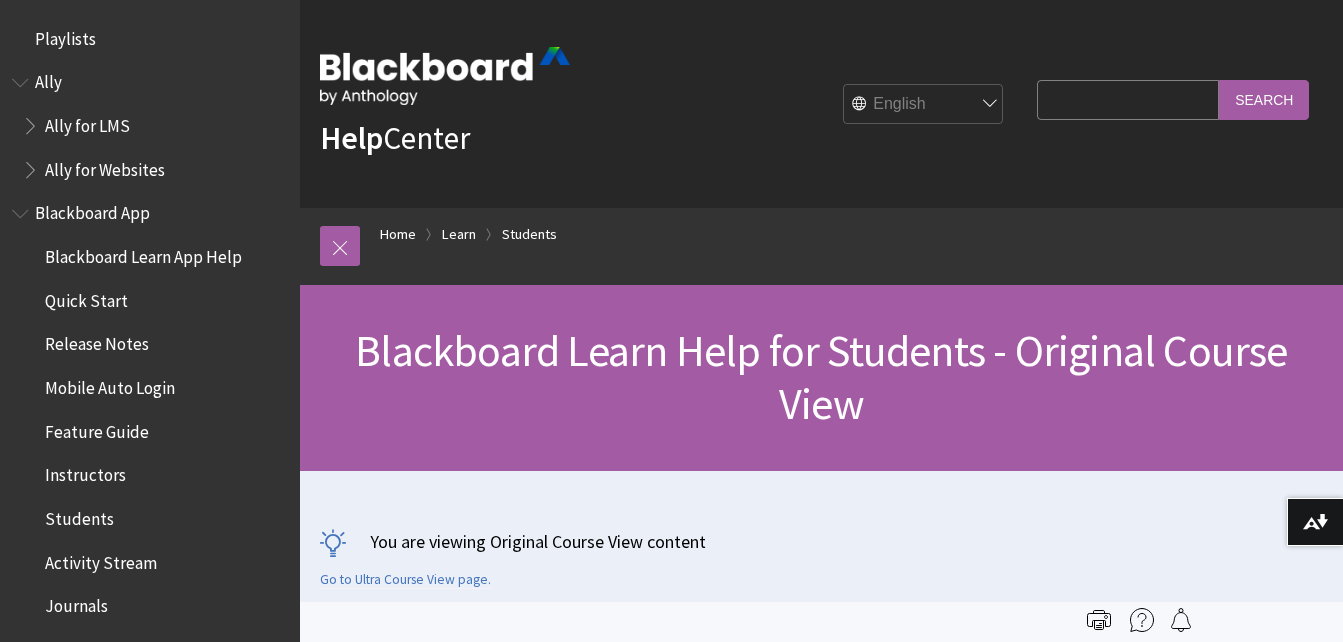 scroll, scrollTop: 0, scrollLeft: 0, axis: both 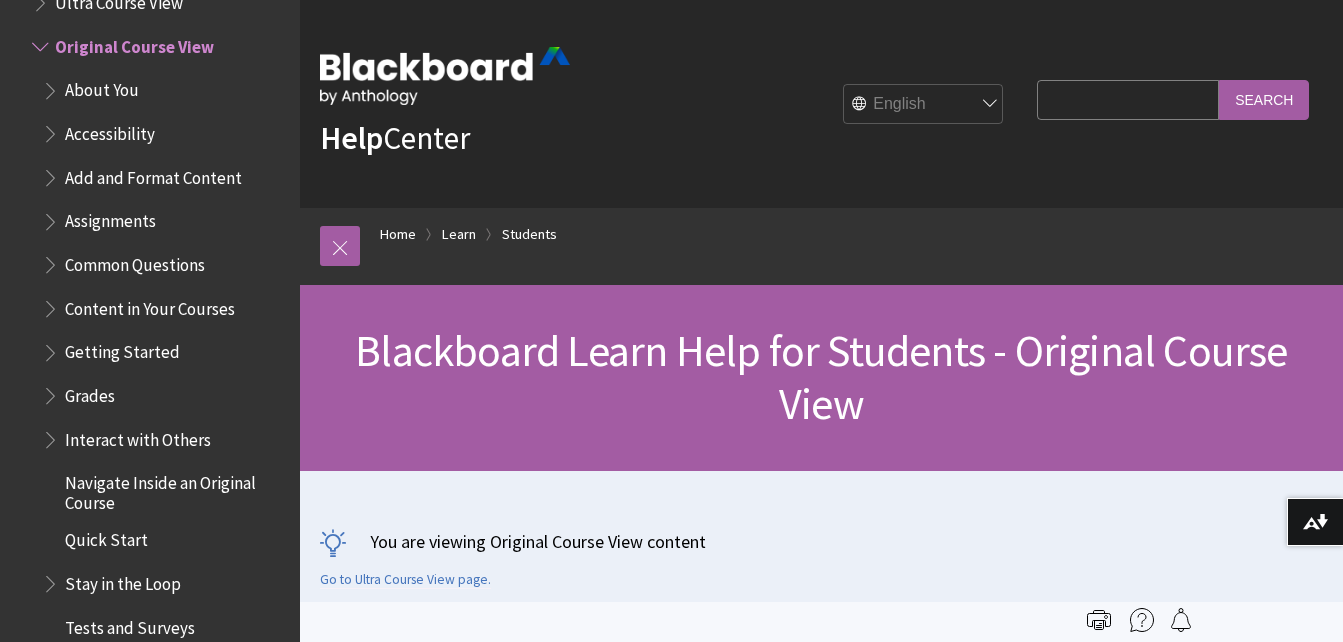 click on "Common Questions" at bounding box center (135, 261) 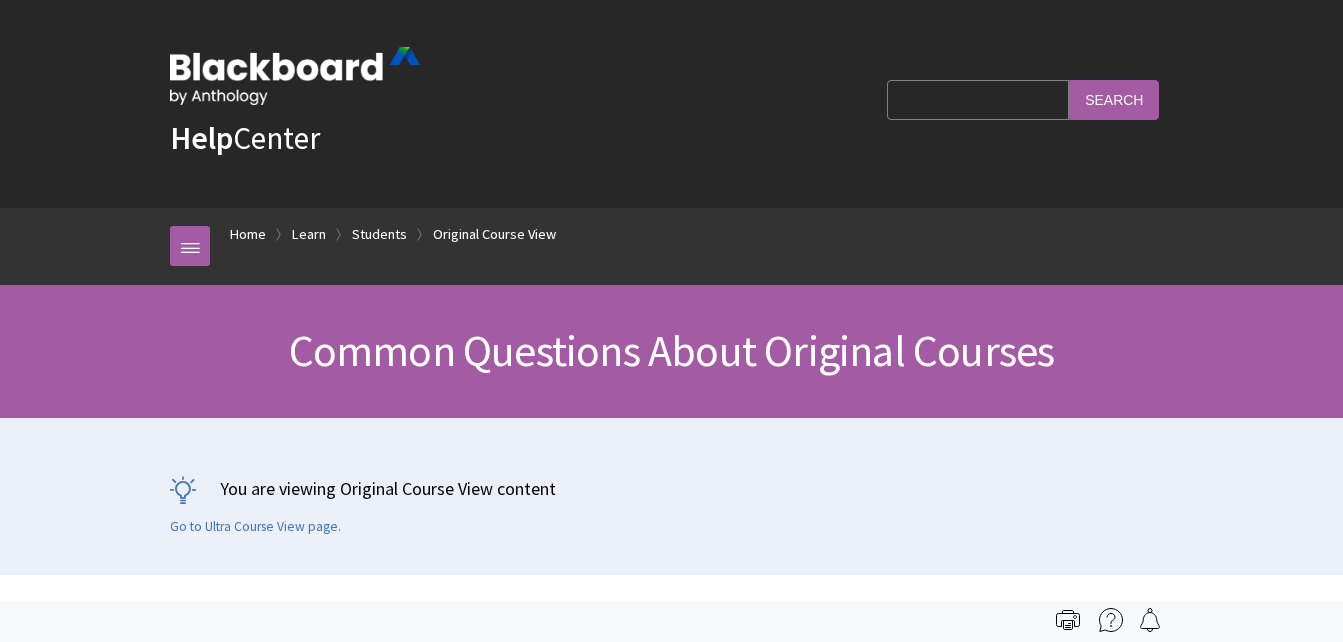 scroll, scrollTop: 0, scrollLeft: 0, axis: both 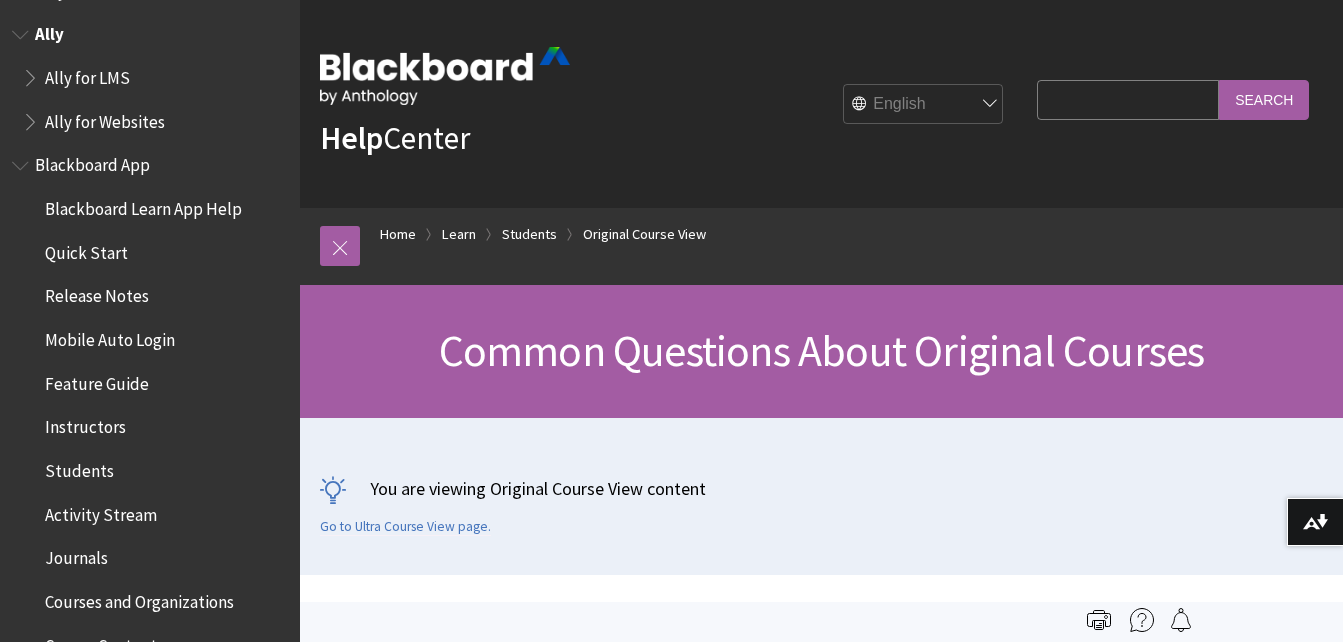 drag, startPoint x: 289, startPoint y: 12, endPoint x: 227, endPoint y: 23, distance: 62.968246 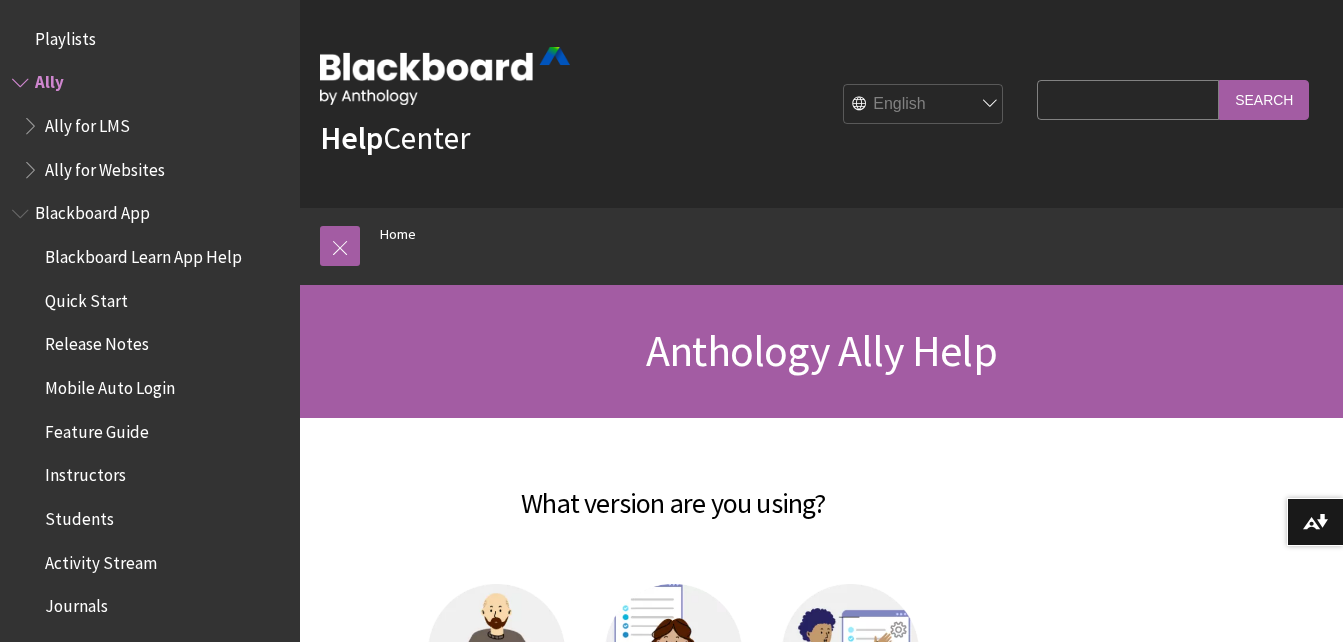 click on "Help  Center
English عربية Català Cymraeg Deutsch Español Suomi Français עברית Italiano 日本語 한국어 Nederlands Norsk (Bokmål) Português, Brasil Русский Svenska Türkçe 简体中文 Français Canadien
Search Query
Search
Breadcrumb
Home
All Products
Playlists
Playlists
[NAME]" at bounding box center (821, 209) 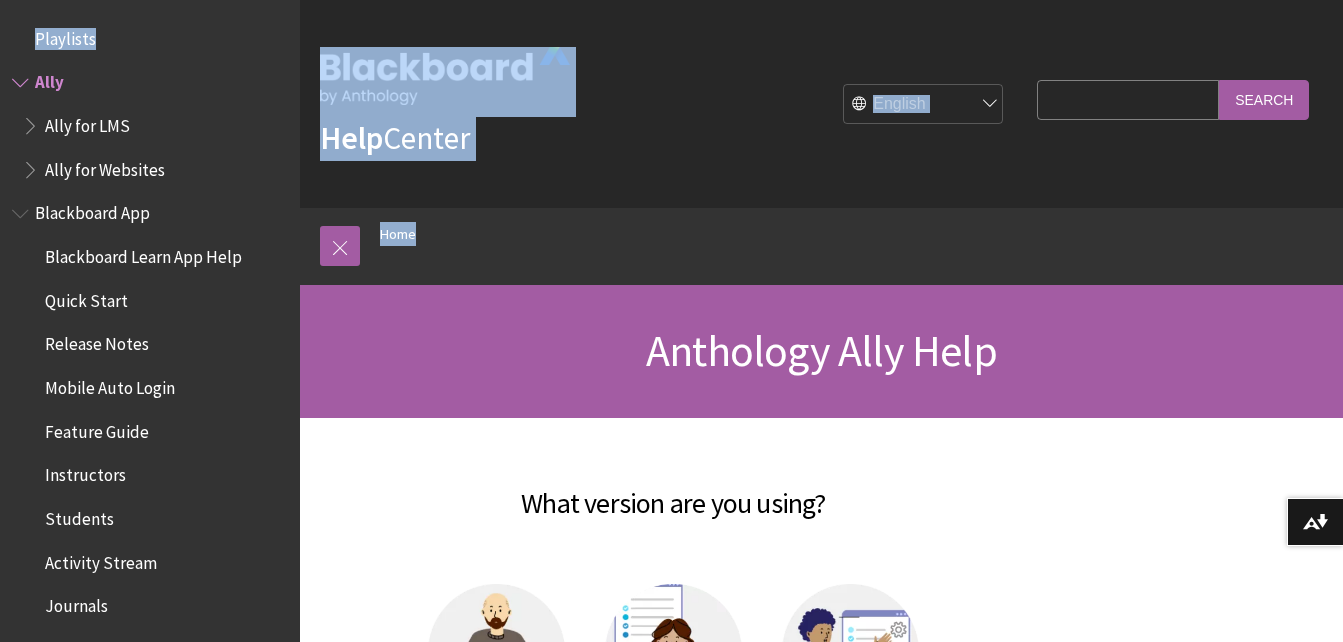 scroll, scrollTop: 0, scrollLeft: 0, axis: both 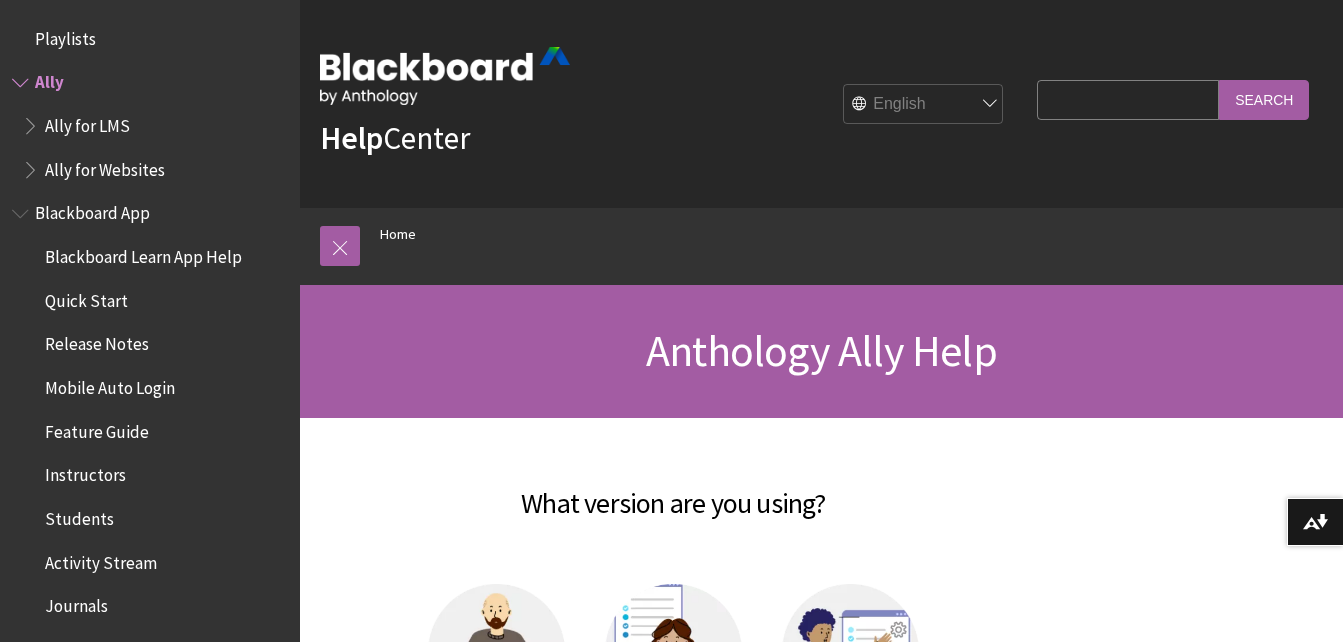 click on "What version are you using?" at bounding box center [673, 491] 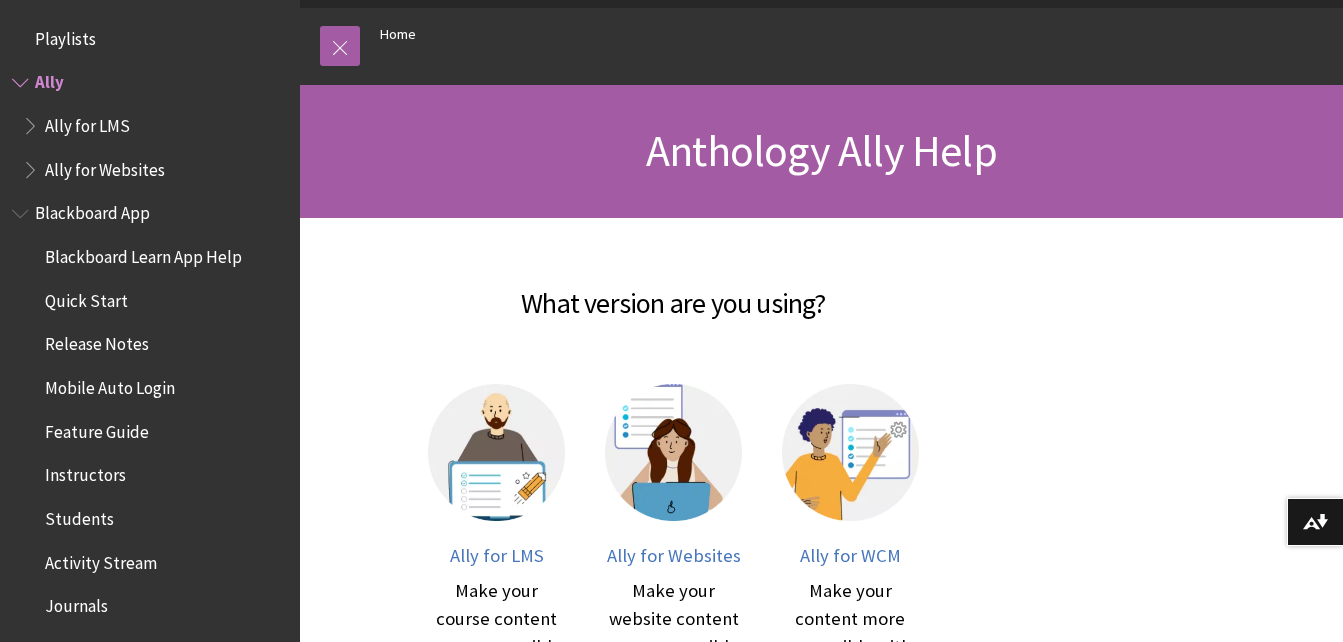 scroll, scrollTop: 360, scrollLeft: 0, axis: vertical 